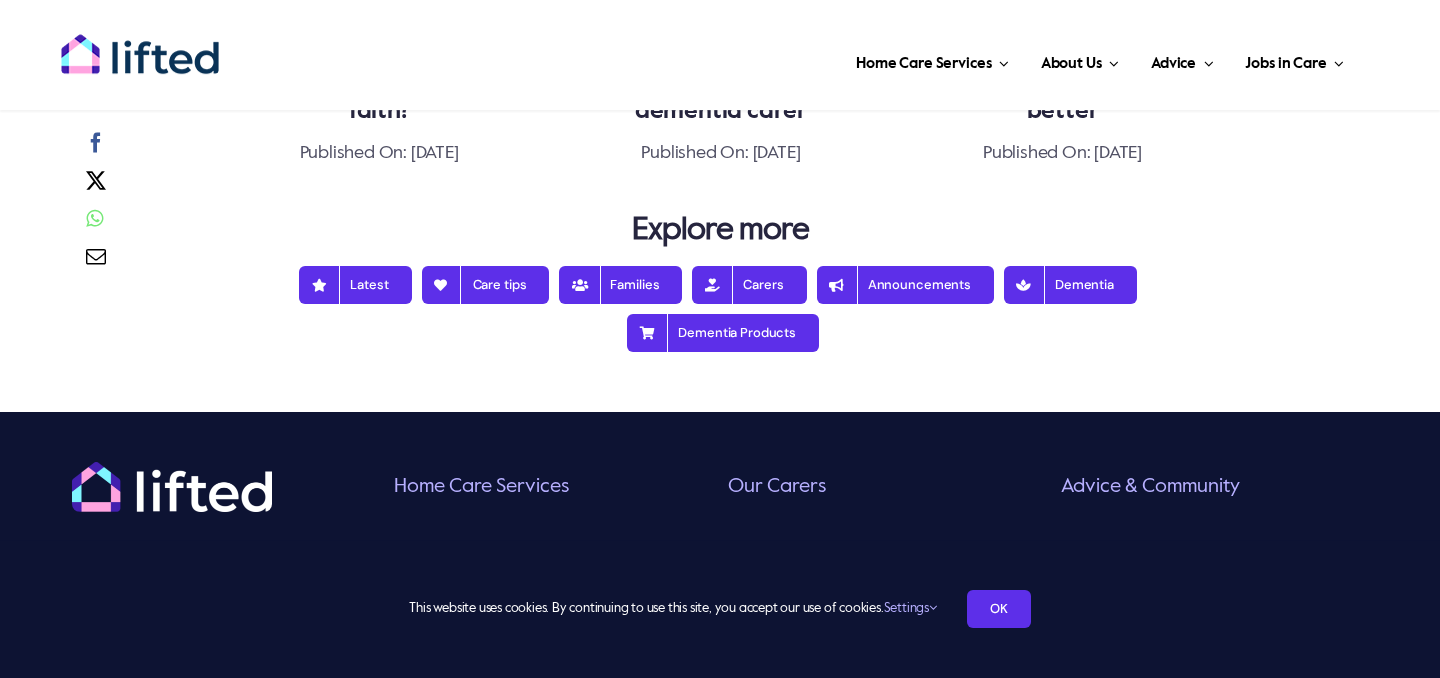 scroll, scrollTop: 2379, scrollLeft: 0, axis: vertical 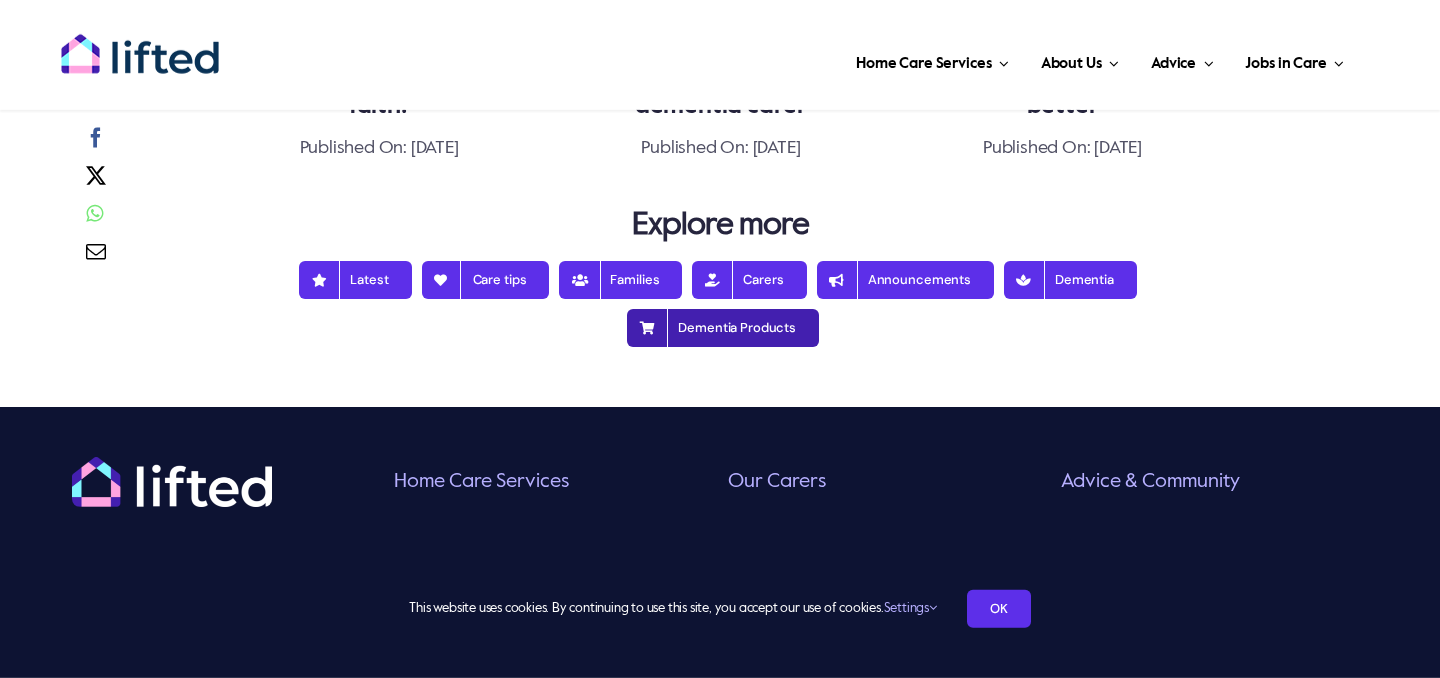 click on "Dementia Products" at bounding box center [723, 328] 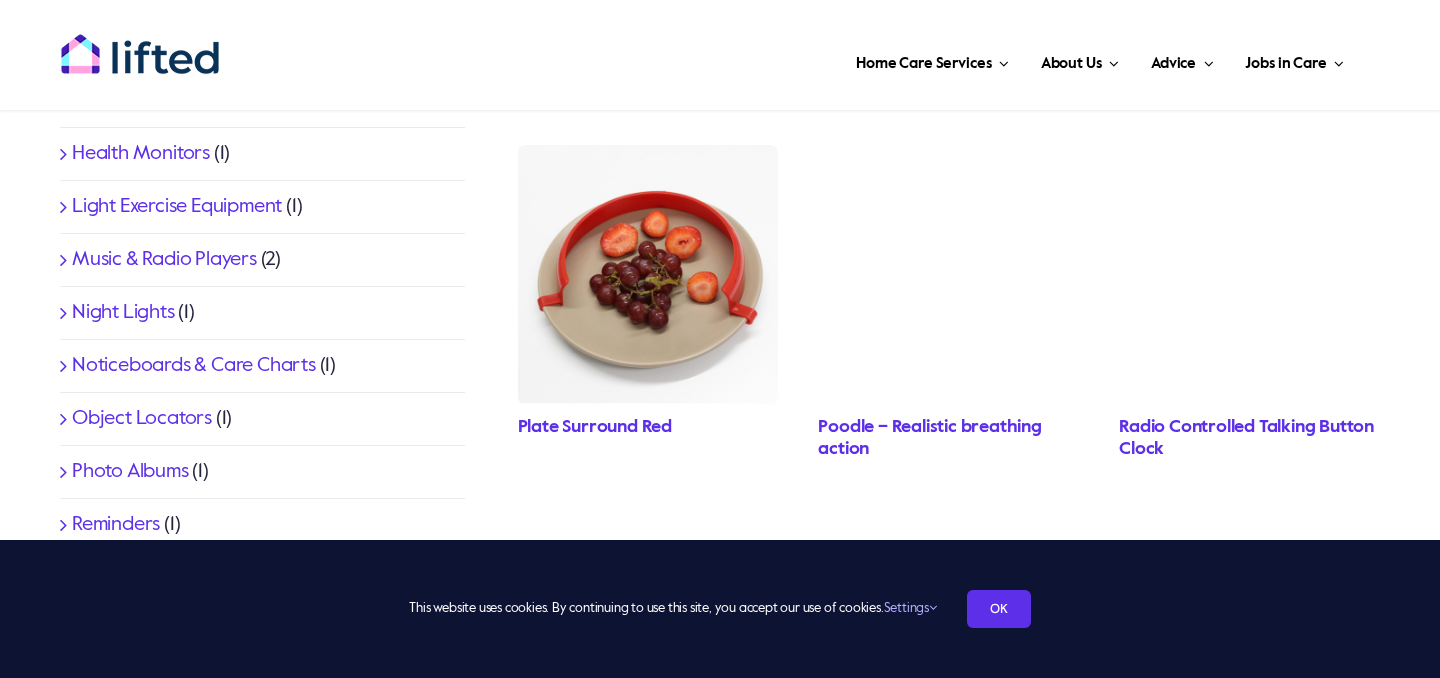 scroll, scrollTop: 962, scrollLeft: 0, axis: vertical 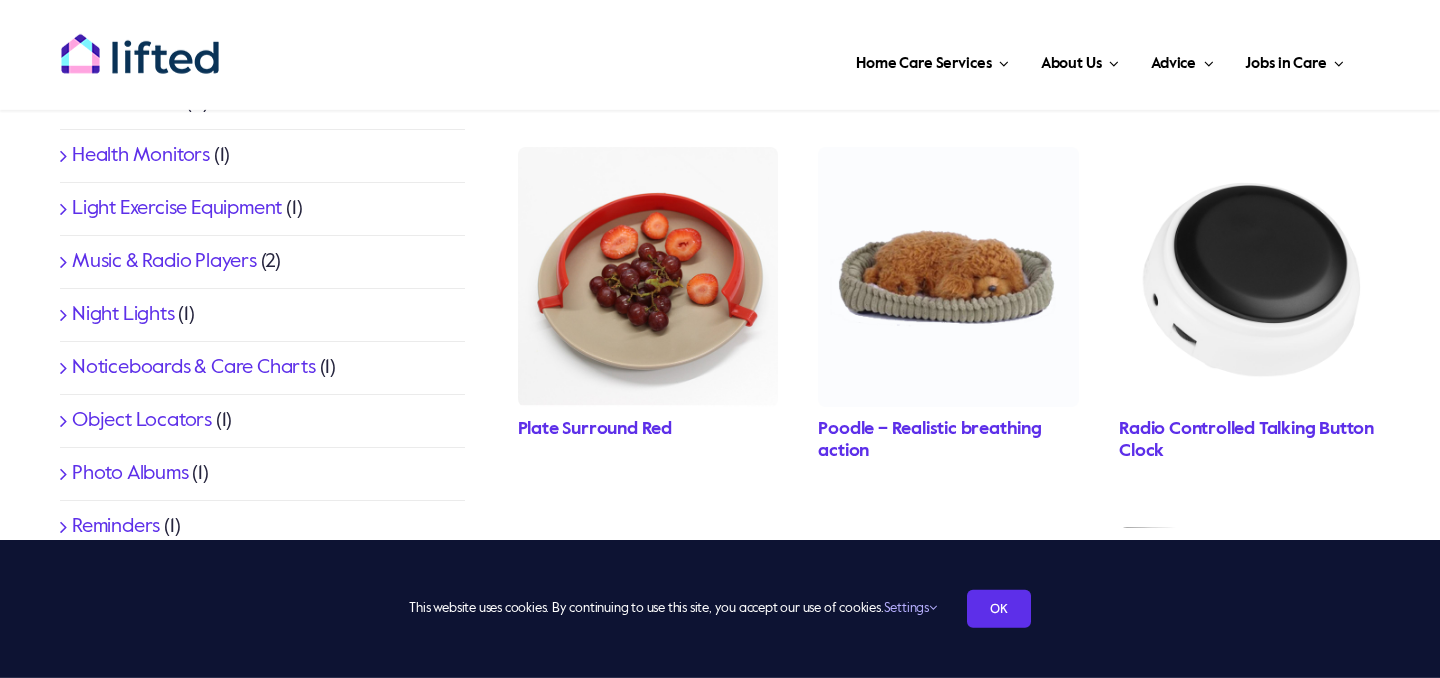 click on "Music & Radio Players" at bounding box center (164, 262) 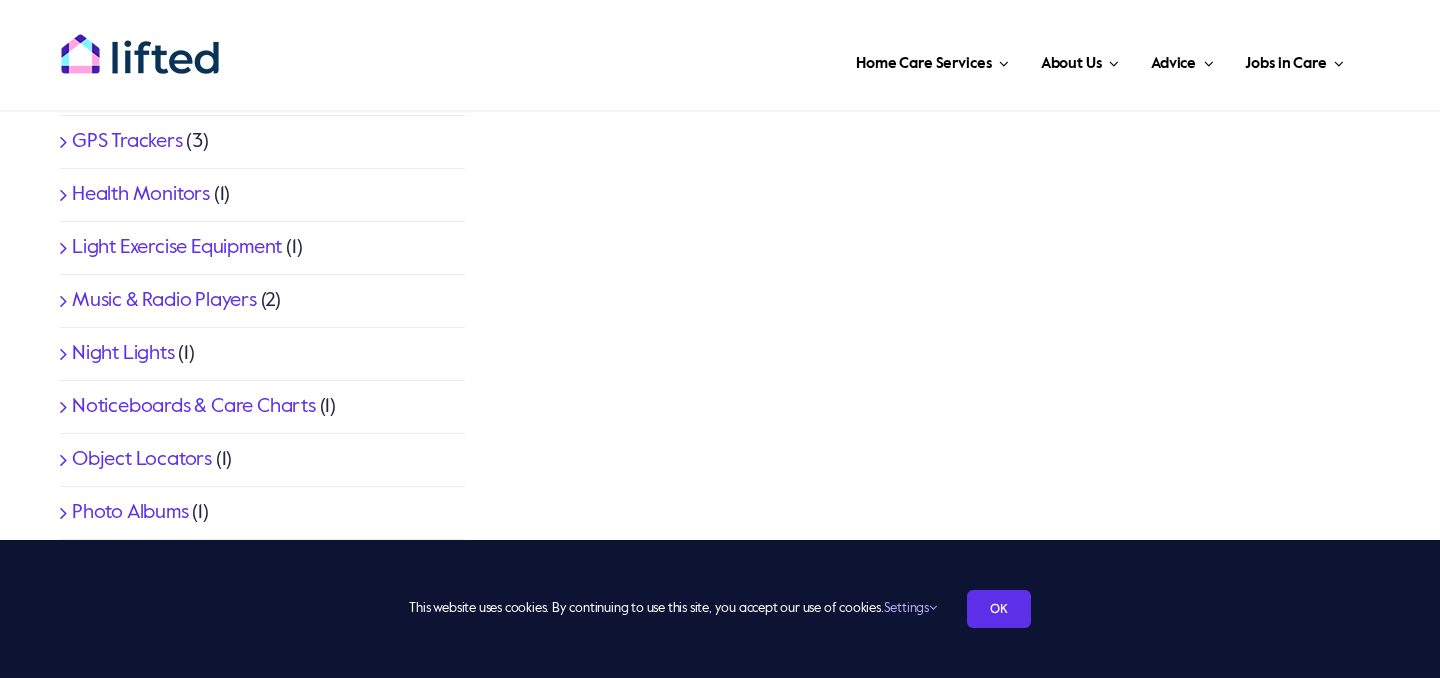 scroll, scrollTop: 923, scrollLeft: 0, axis: vertical 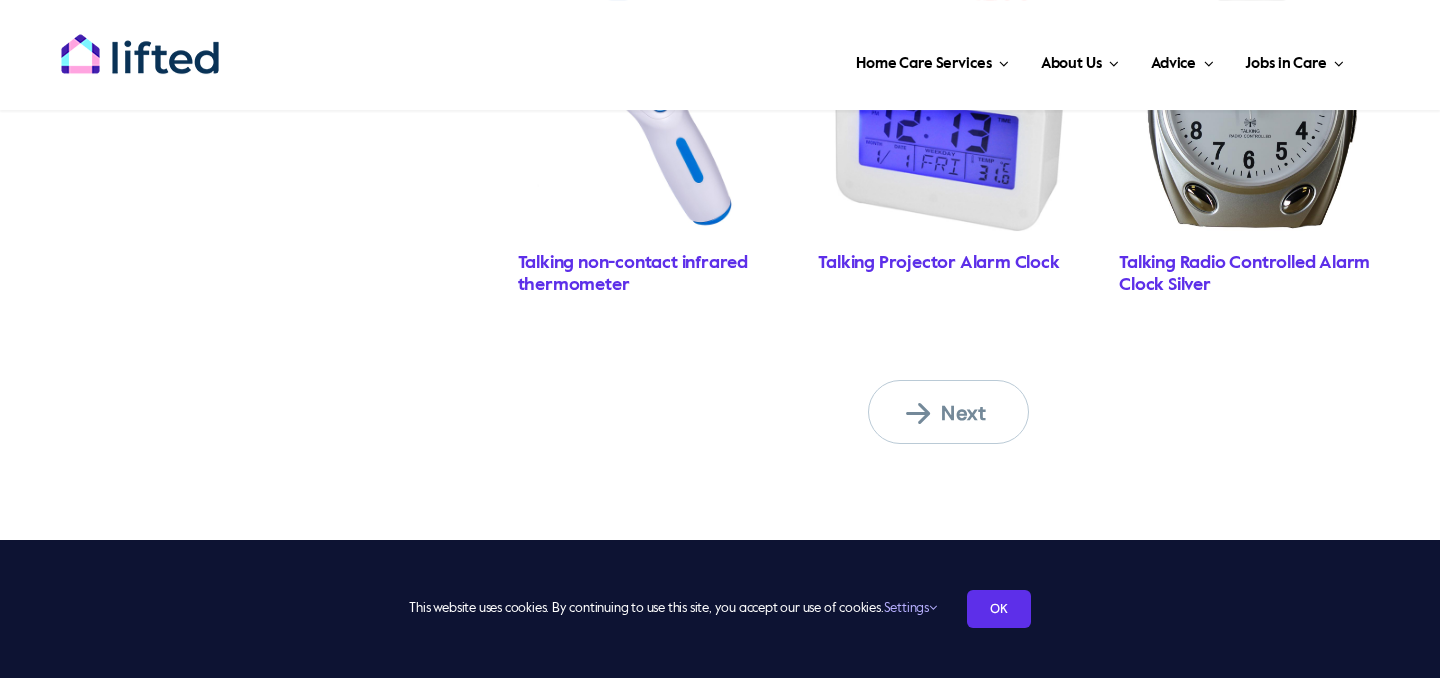 click on "Next" at bounding box center [961, 413] 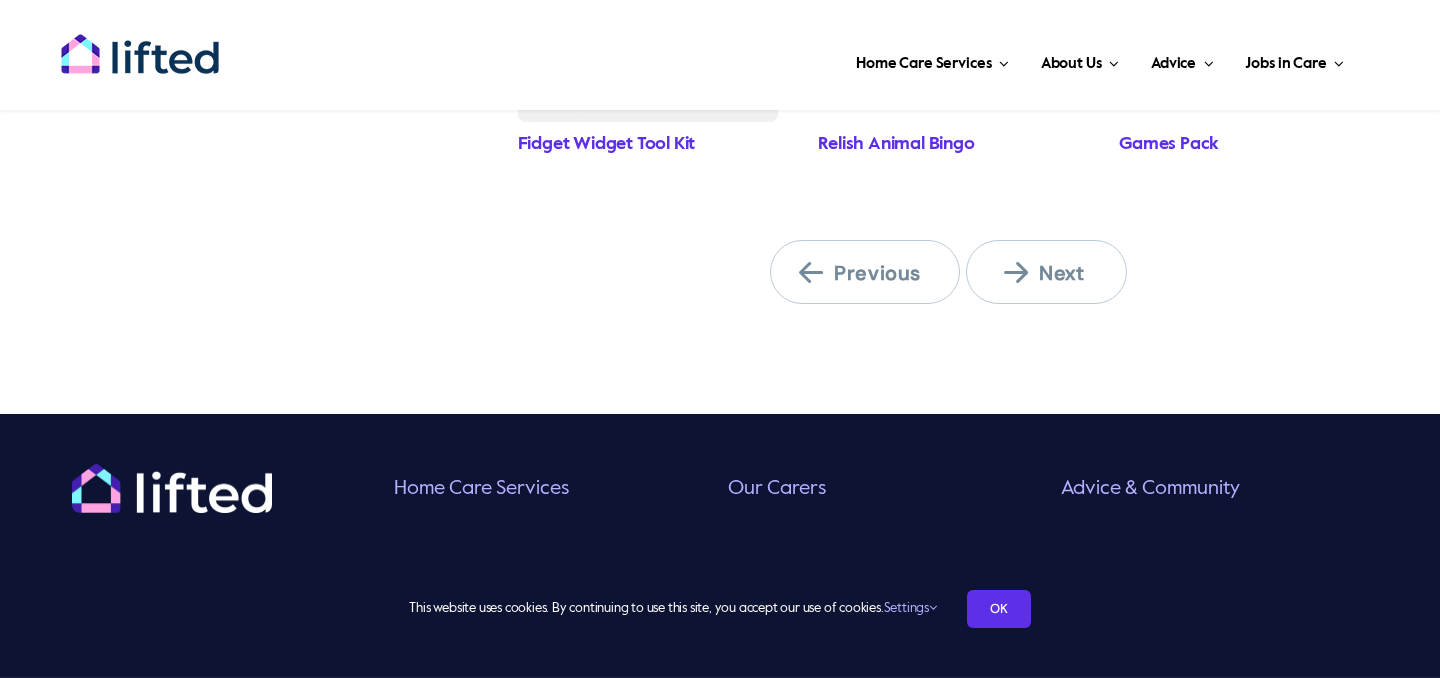 scroll, scrollTop: 1991, scrollLeft: 0, axis: vertical 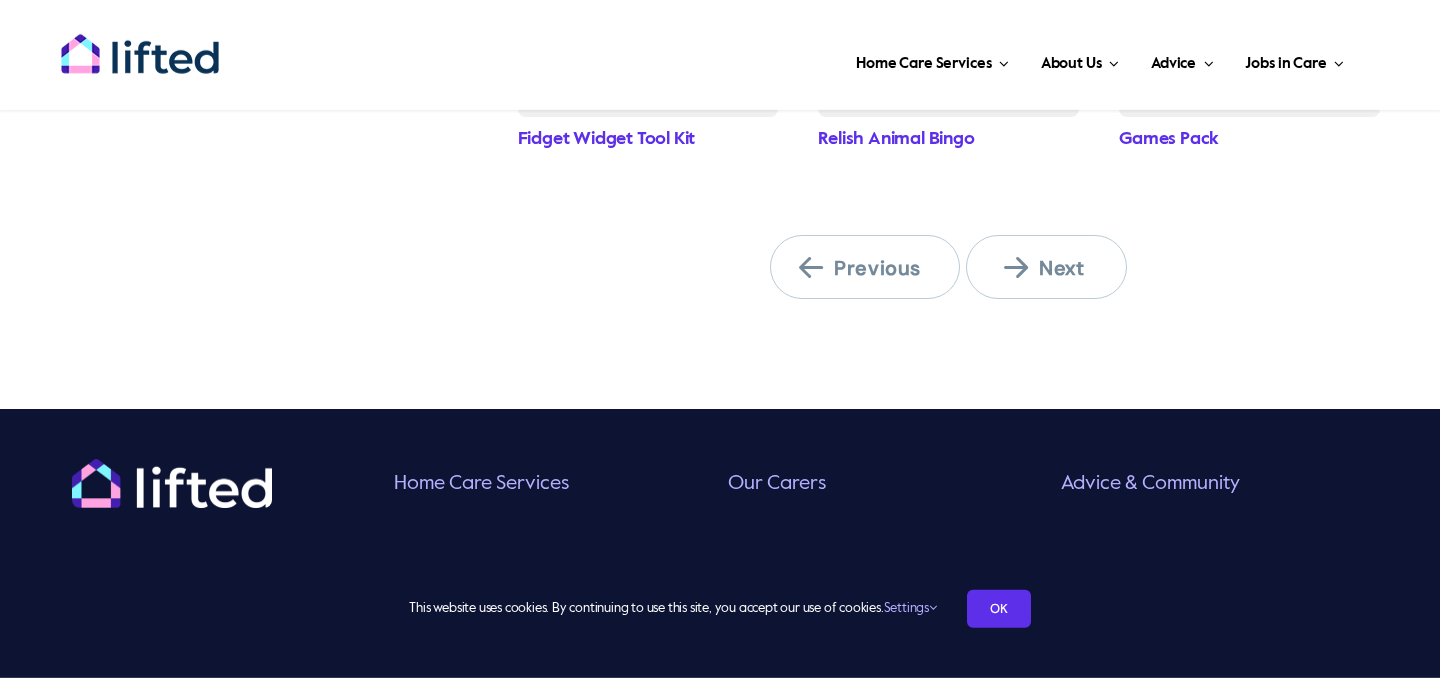 click on "Next" at bounding box center [1059, 268] 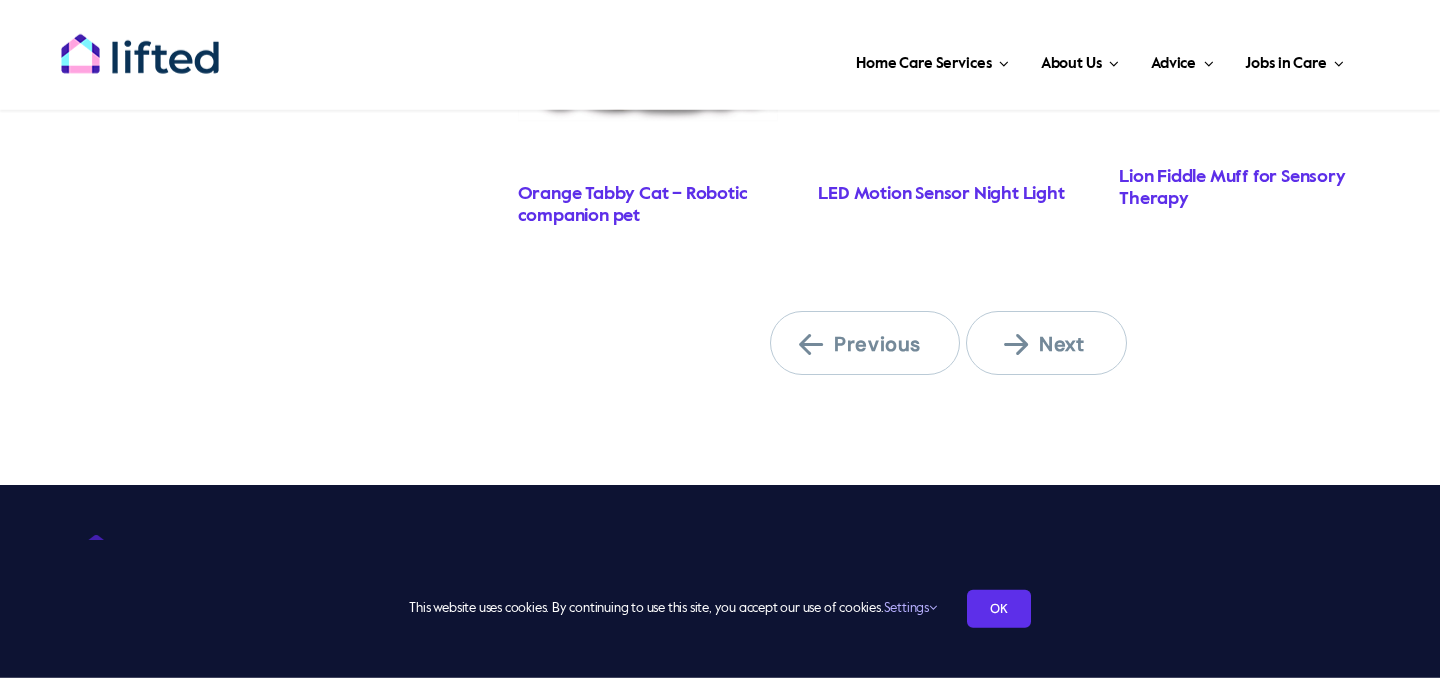 scroll, scrollTop: 2086, scrollLeft: 0, axis: vertical 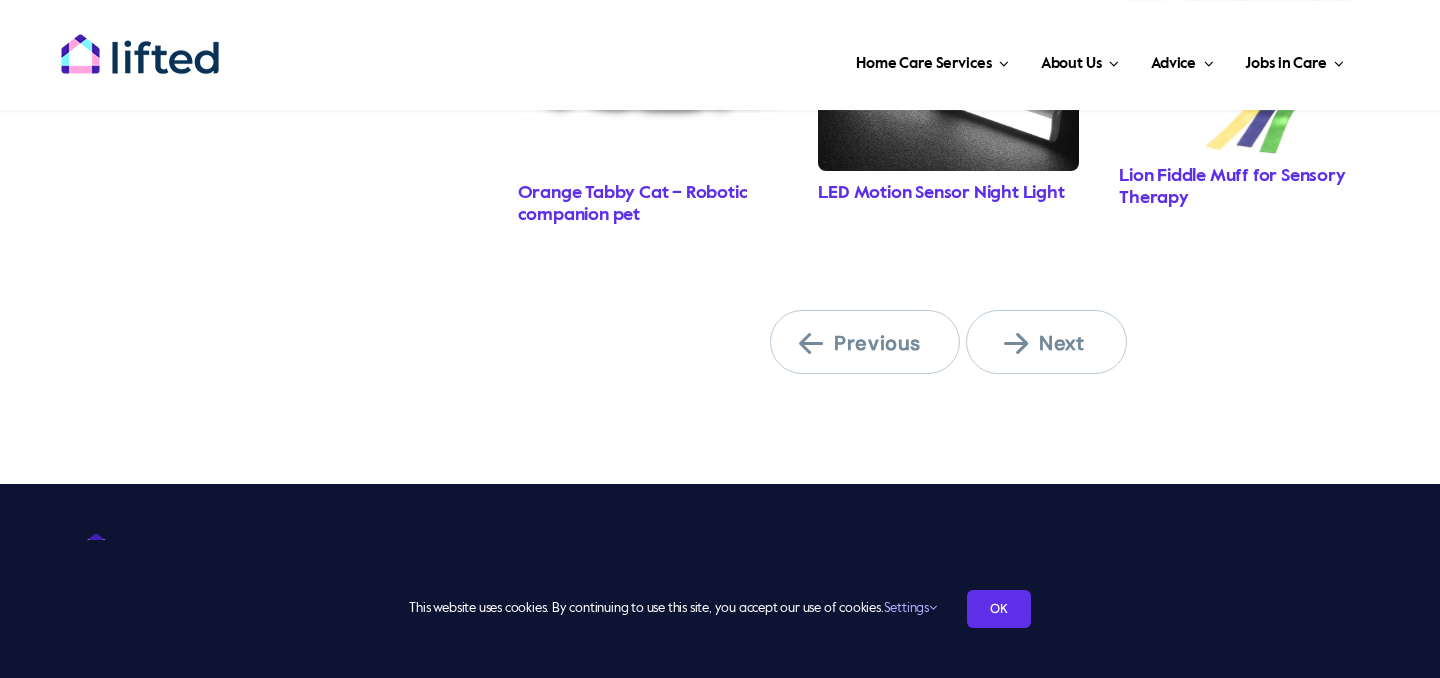 click on "Next" at bounding box center [1059, 343] 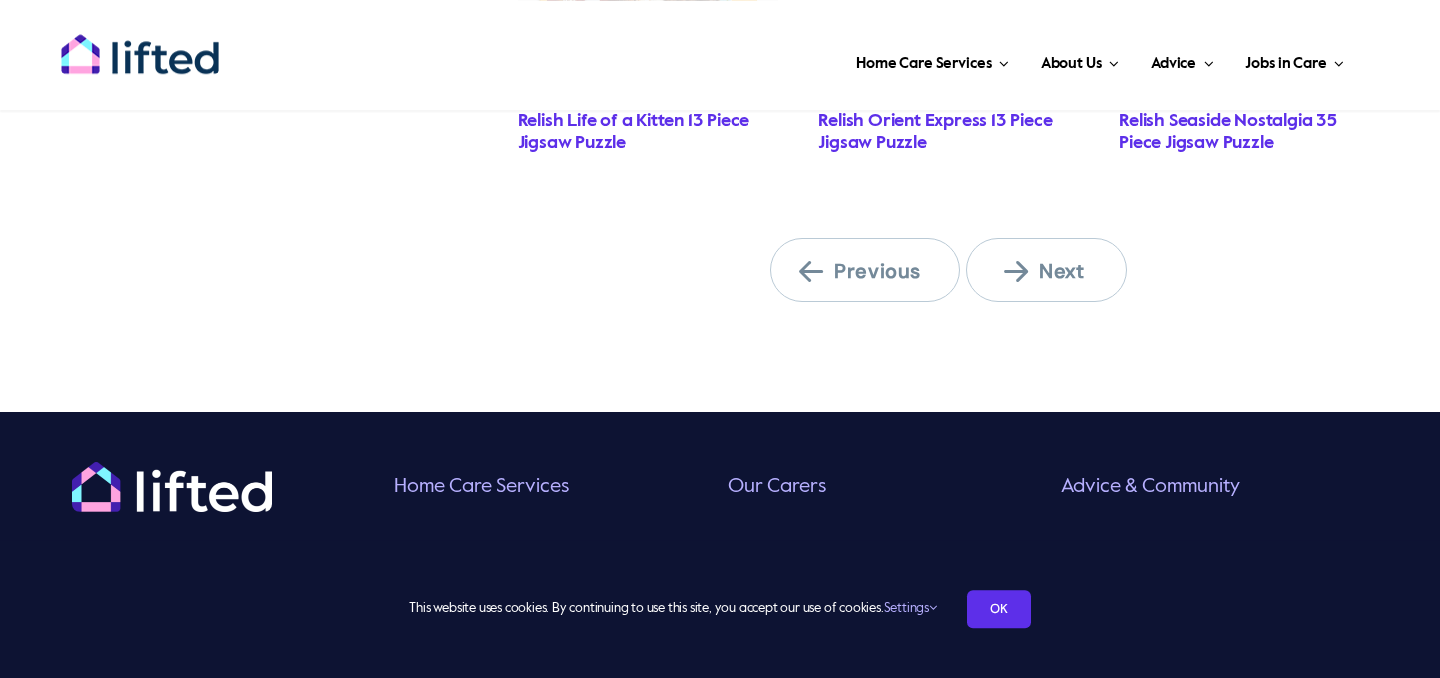 scroll, scrollTop: 2010, scrollLeft: 0, axis: vertical 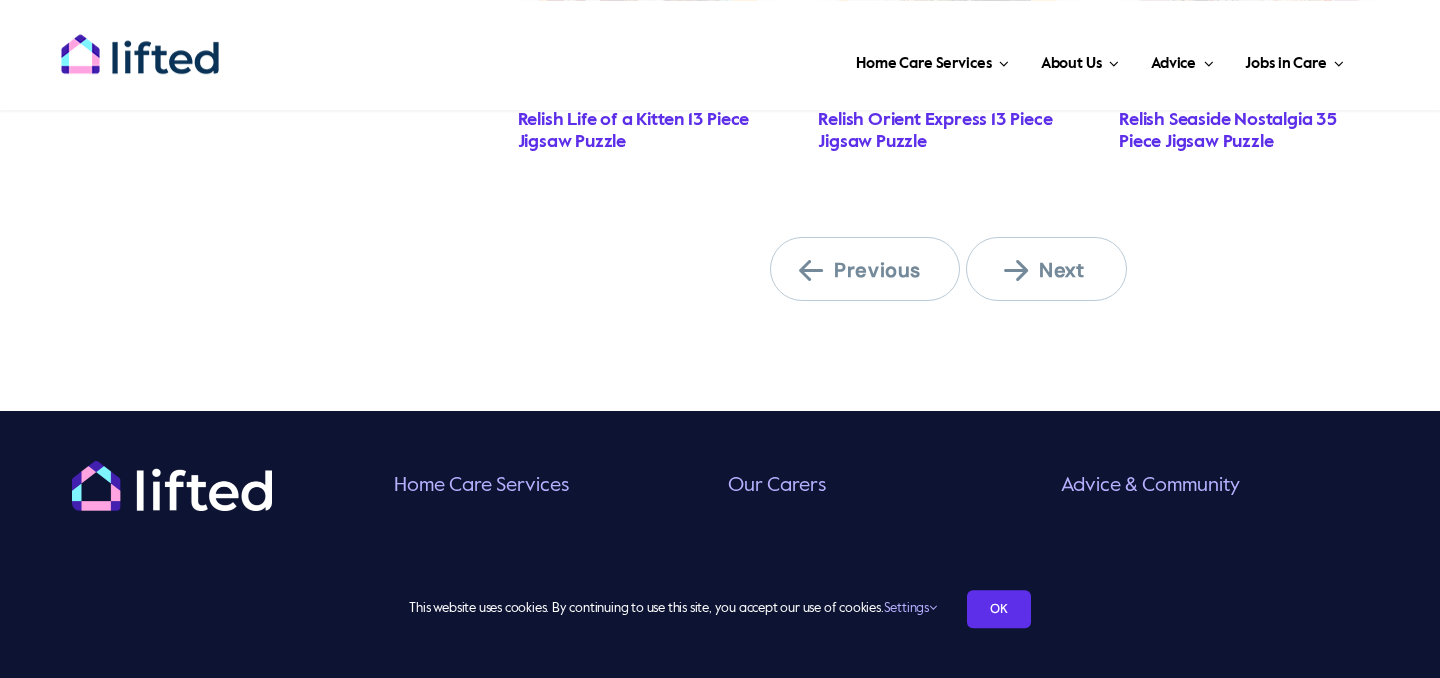 click on "Next" at bounding box center (1059, 270) 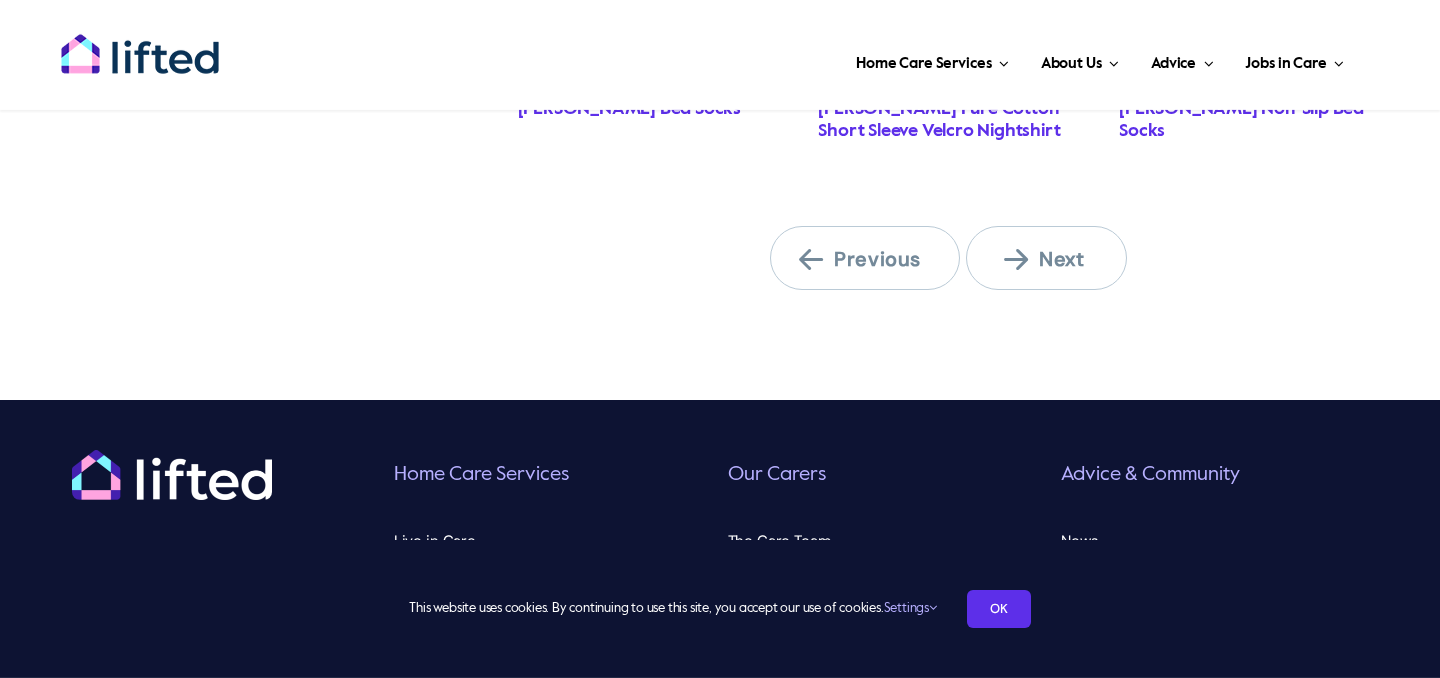 scroll, scrollTop: 2324, scrollLeft: 0, axis: vertical 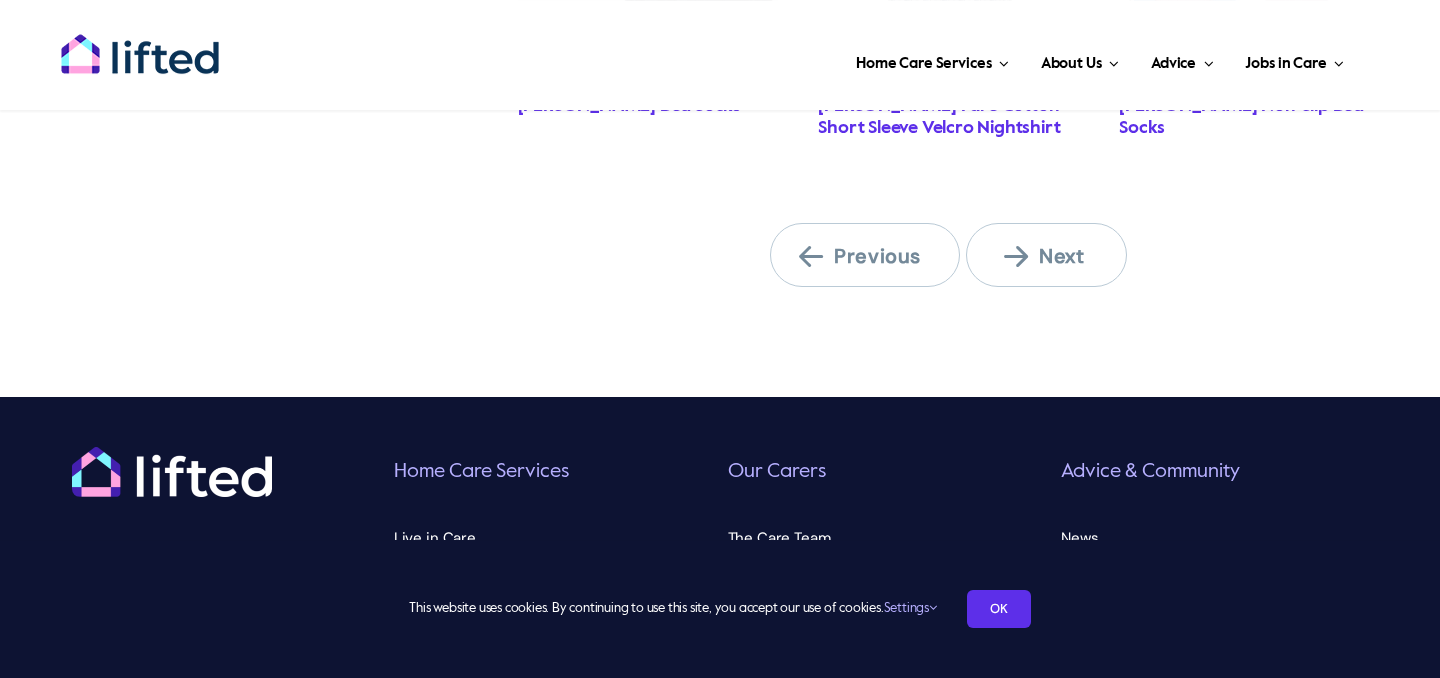 click on "Next" at bounding box center (1059, 256) 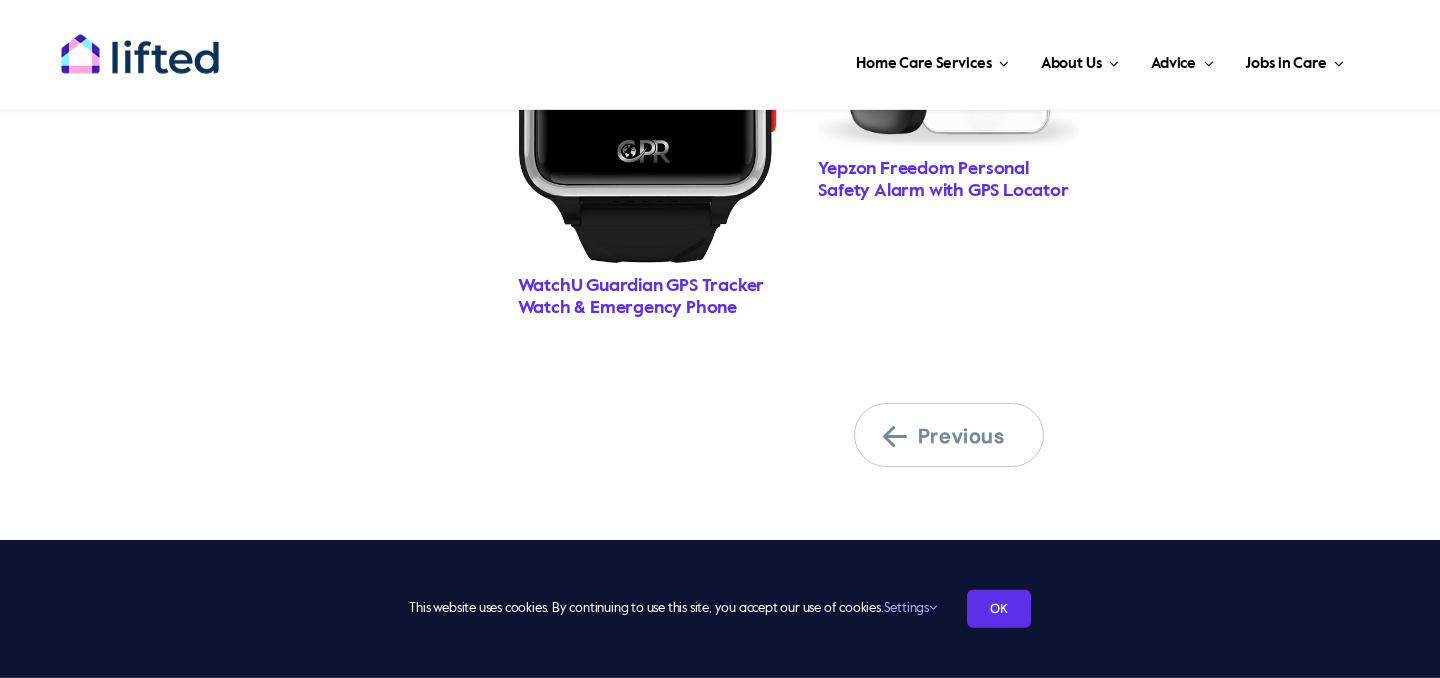 scroll, scrollTop: 2427, scrollLeft: 0, axis: vertical 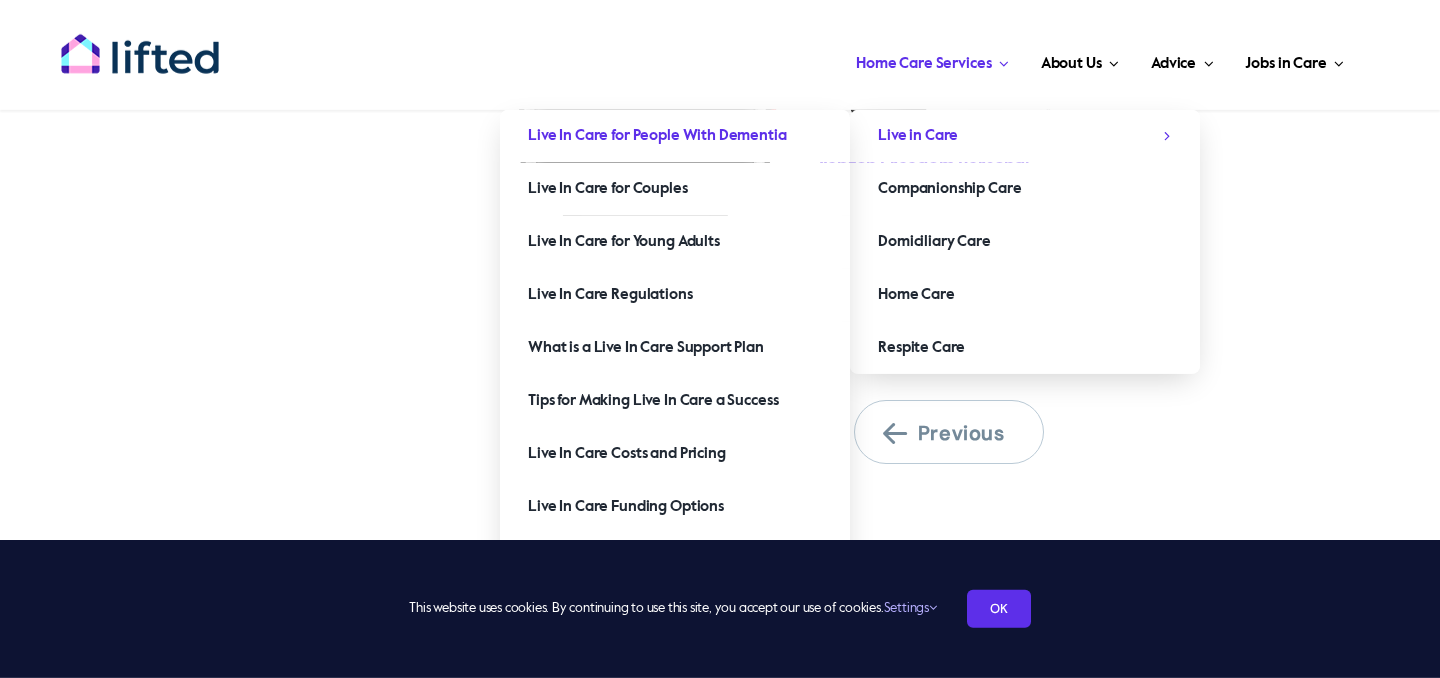 click on "Live In Care for People With Dementia" at bounding box center (657, 136) 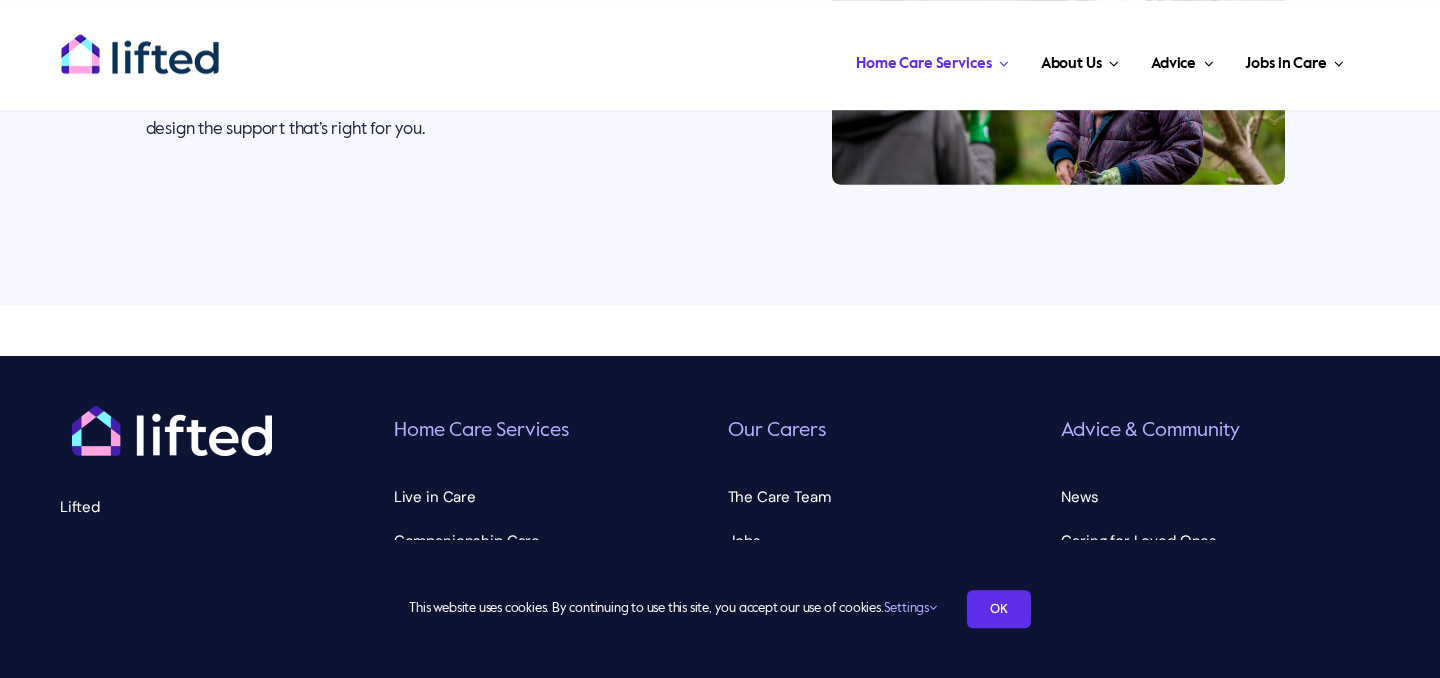 scroll, scrollTop: 7147, scrollLeft: 0, axis: vertical 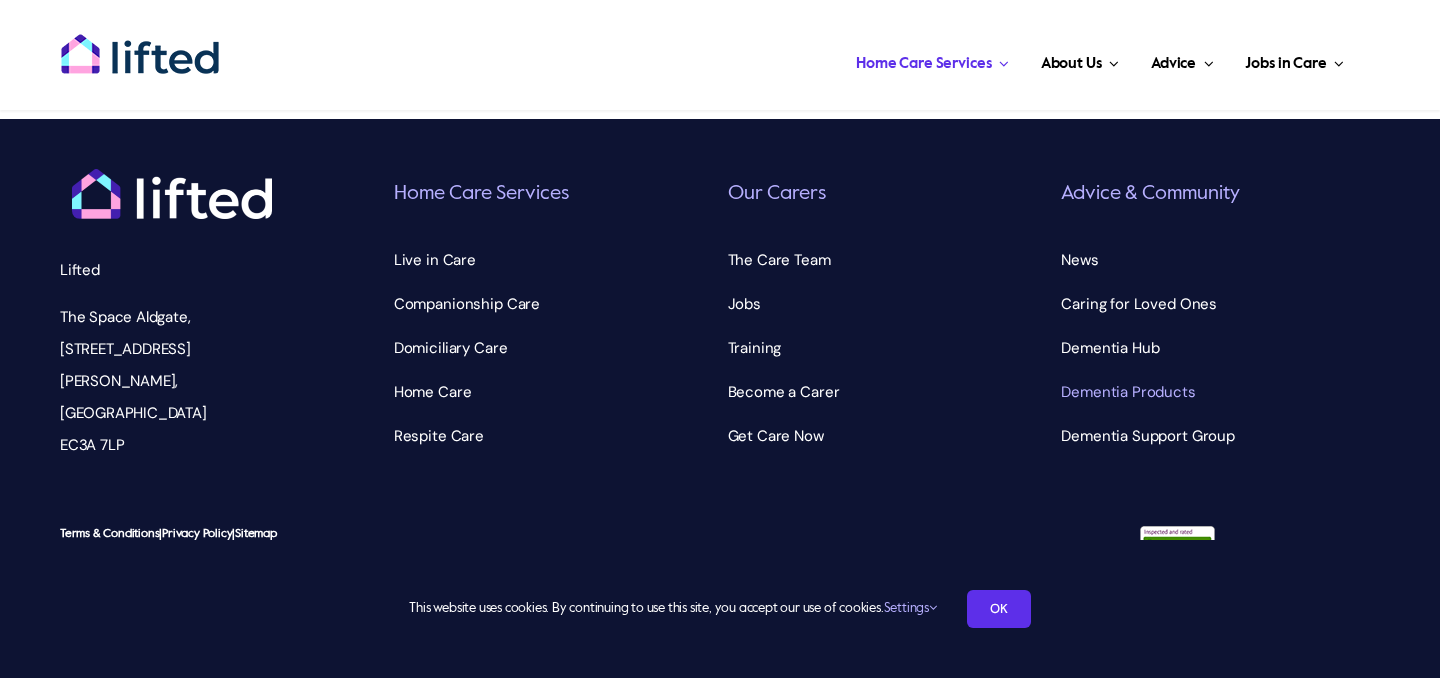 click on "Dementia Products" at bounding box center (1128, 392) 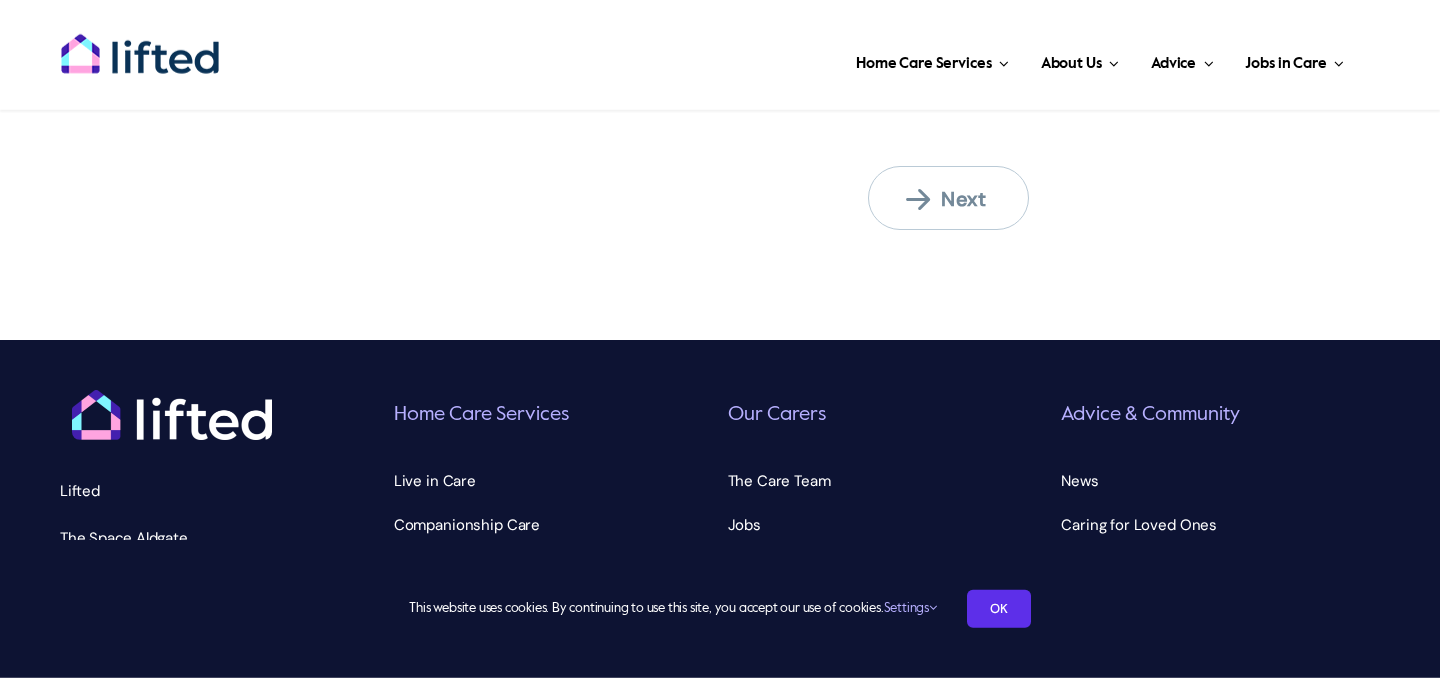 scroll, scrollTop: 2082, scrollLeft: 0, axis: vertical 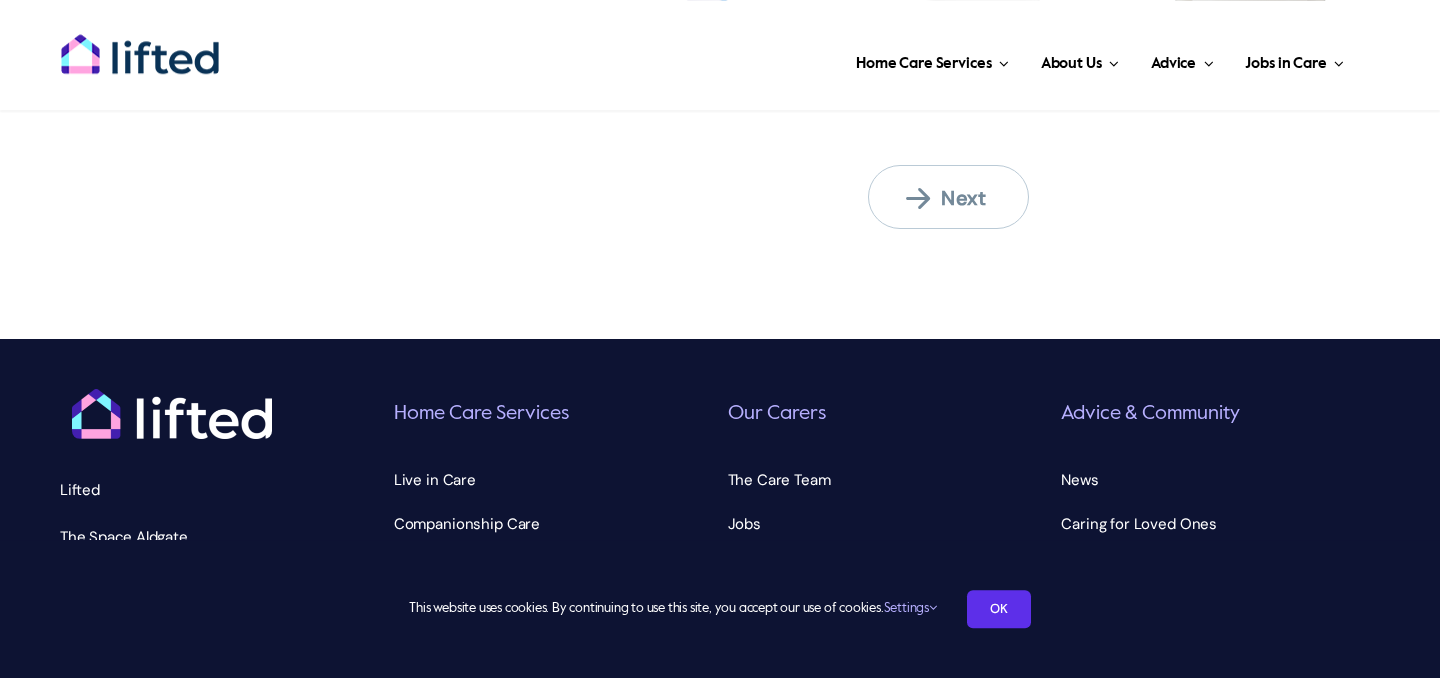 click on "Next" at bounding box center [961, 198] 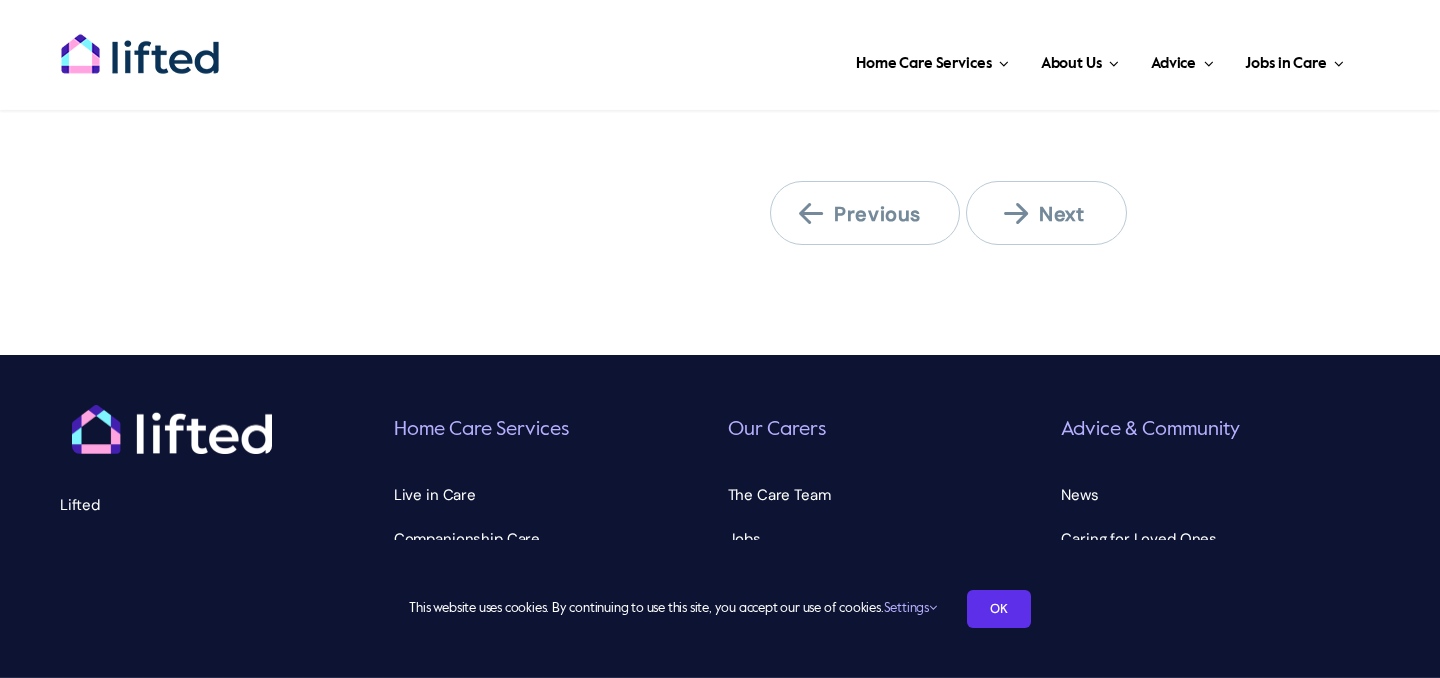 scroll, scrollTop: 2062, scrollLeft: 0, axis: vertical 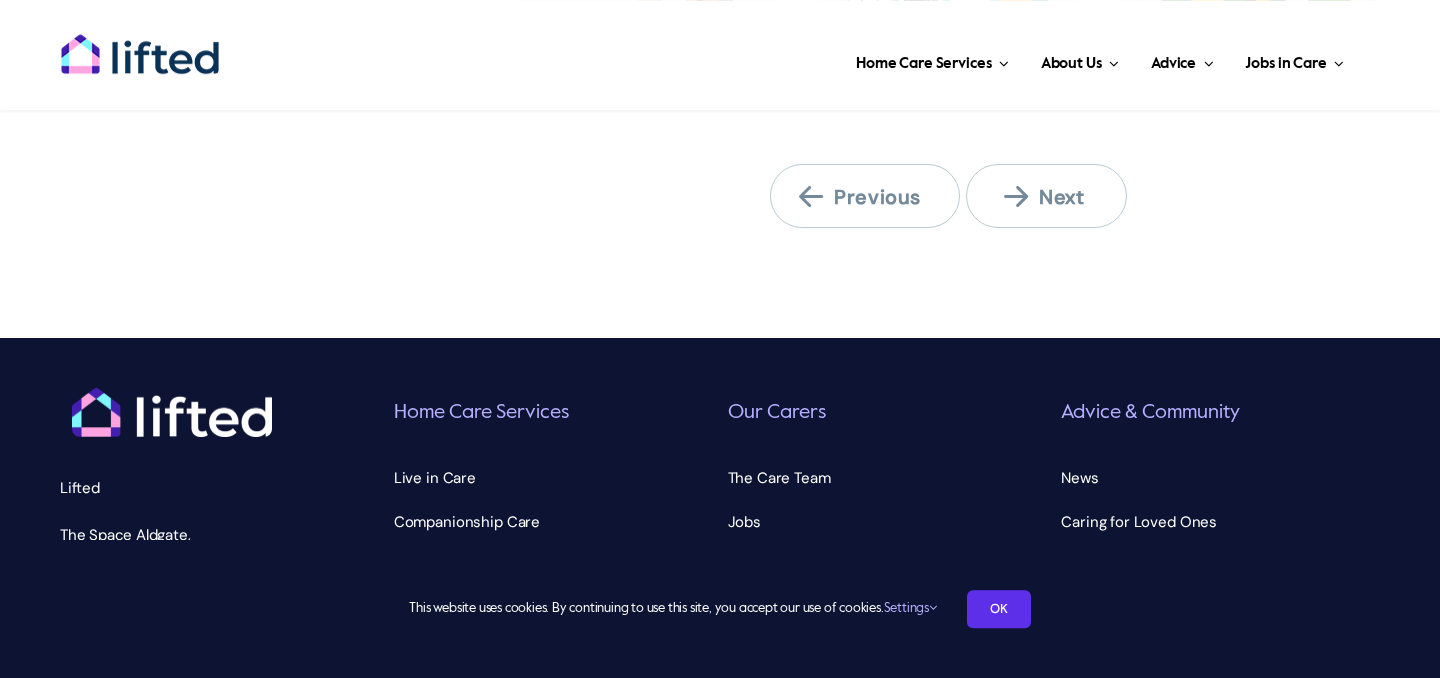 click on "Next" at bounding box center [1059, 197] 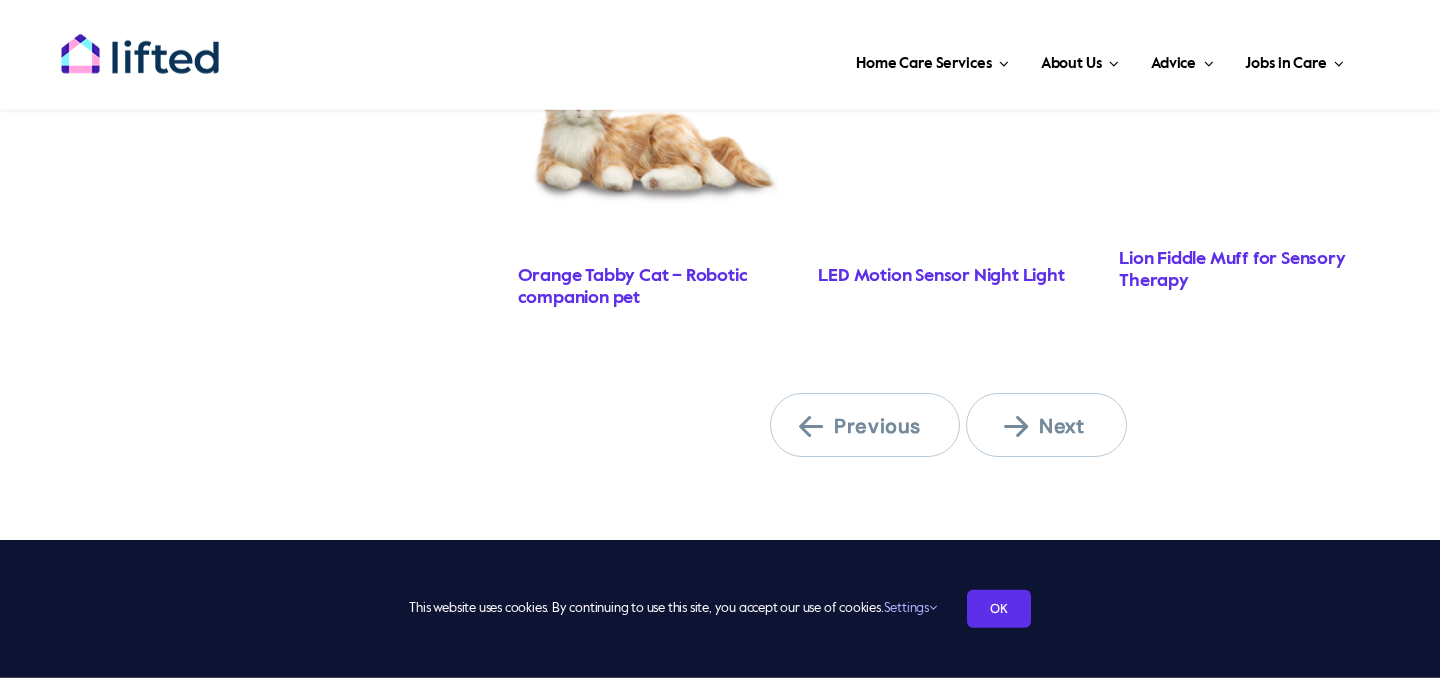scroll, scrollTop: 2004, scrollLeft: 0, axis: vertical 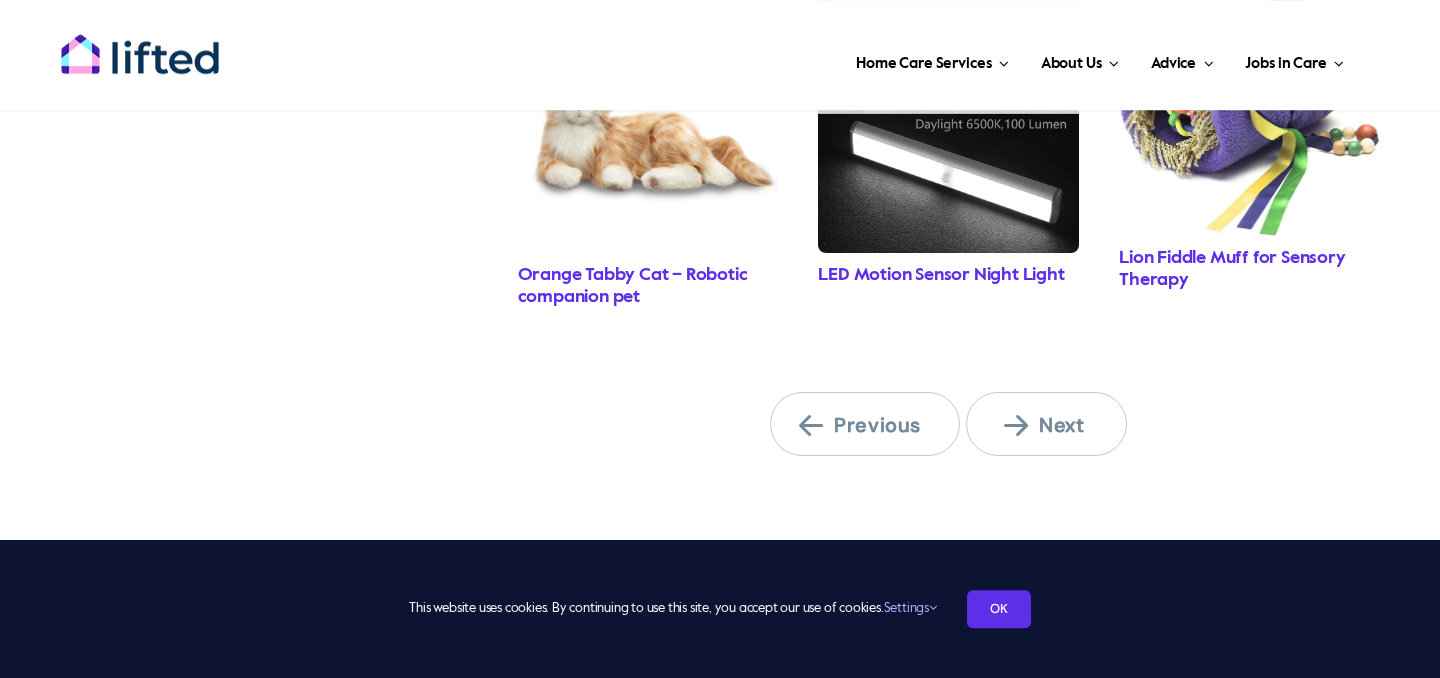 click at bounding box center (648, 122) 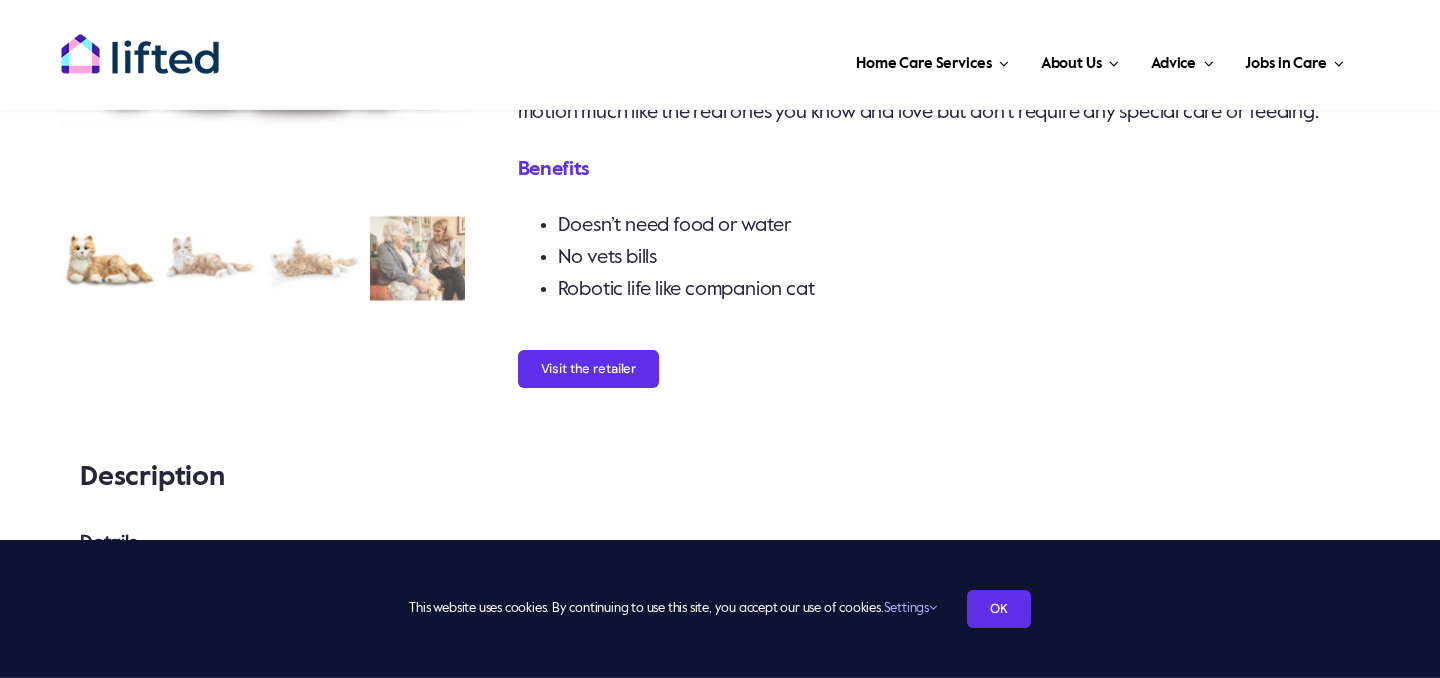 scroll, scrollTop: 356, scrollLeft: 0, axis: vertical 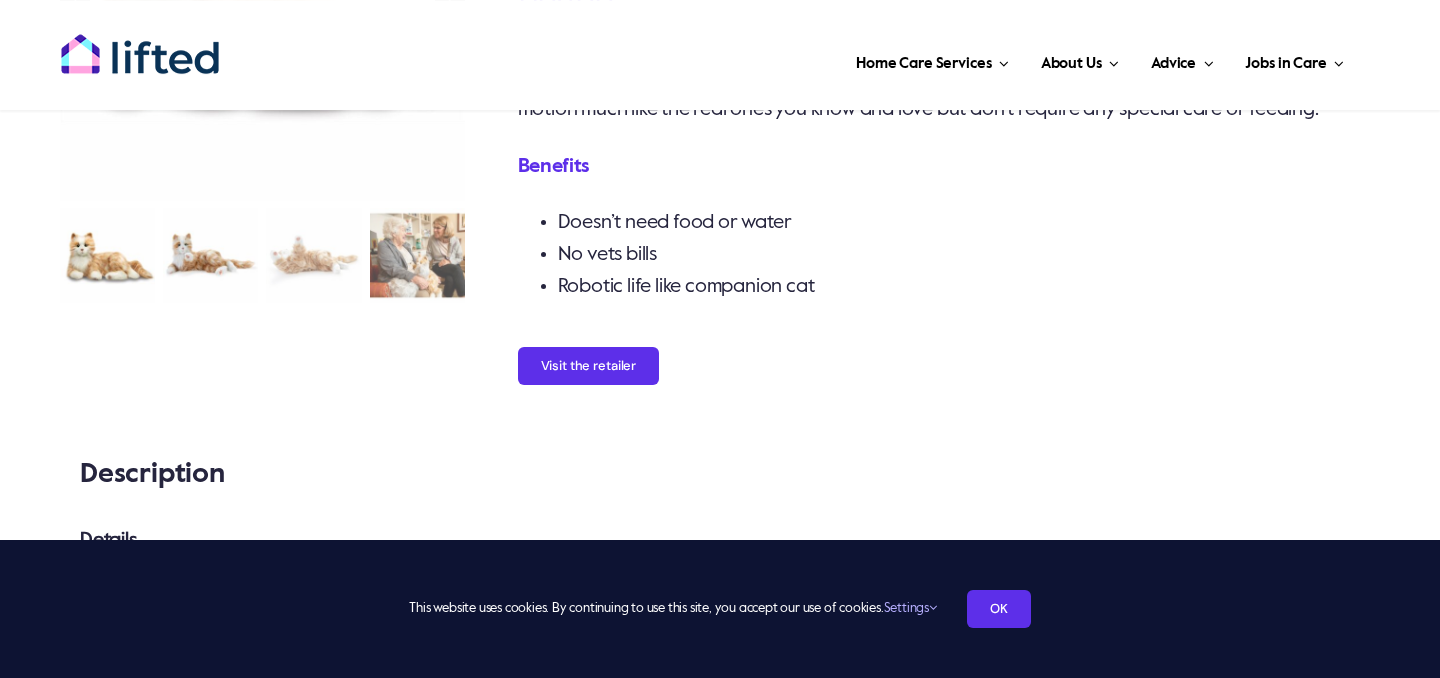 click at bounding box center [210, 255] 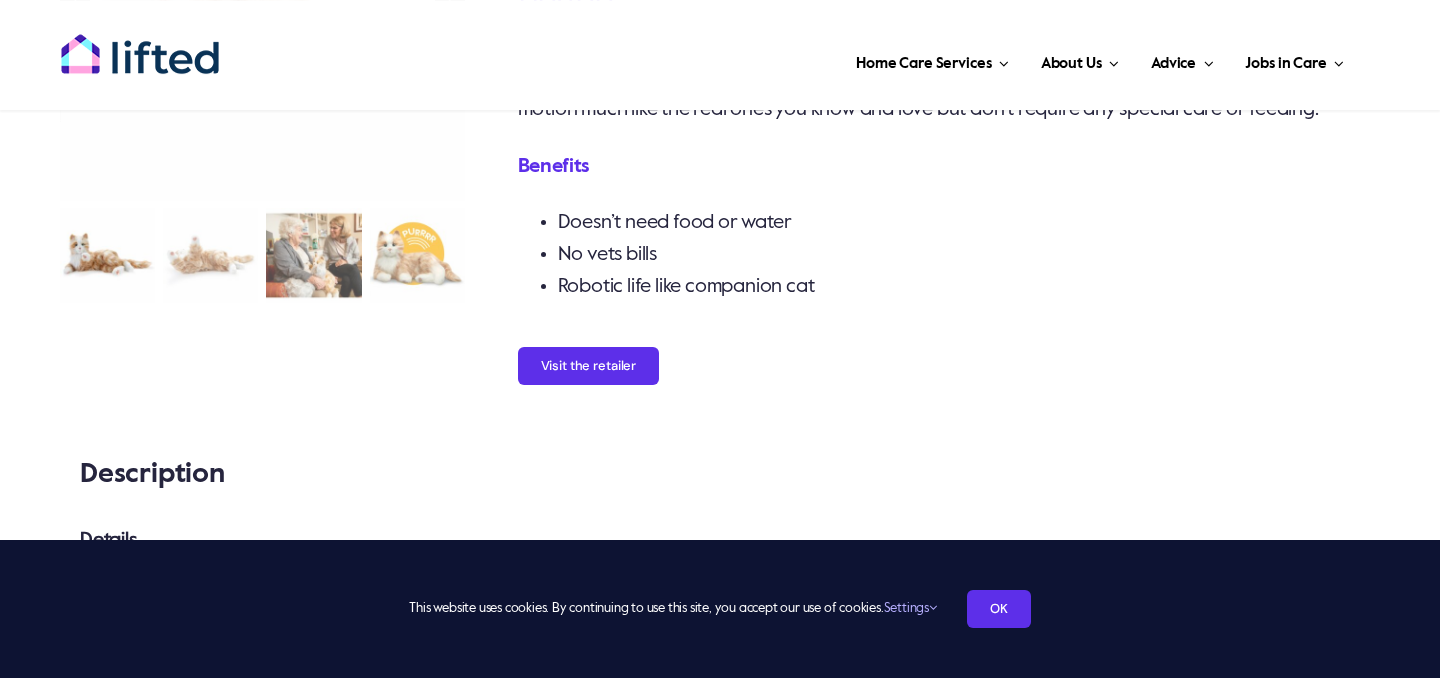 click at bounding box center (210, 255) 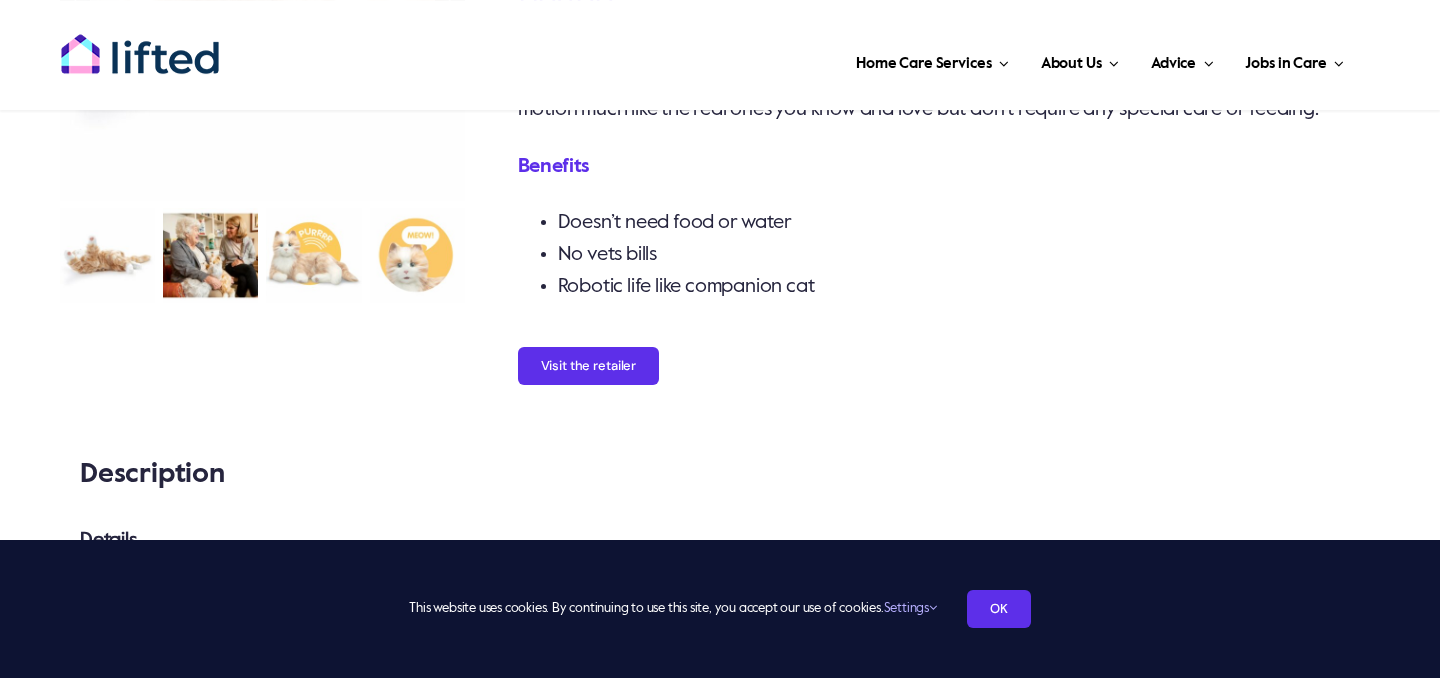 click at bounding box center [210, 255] 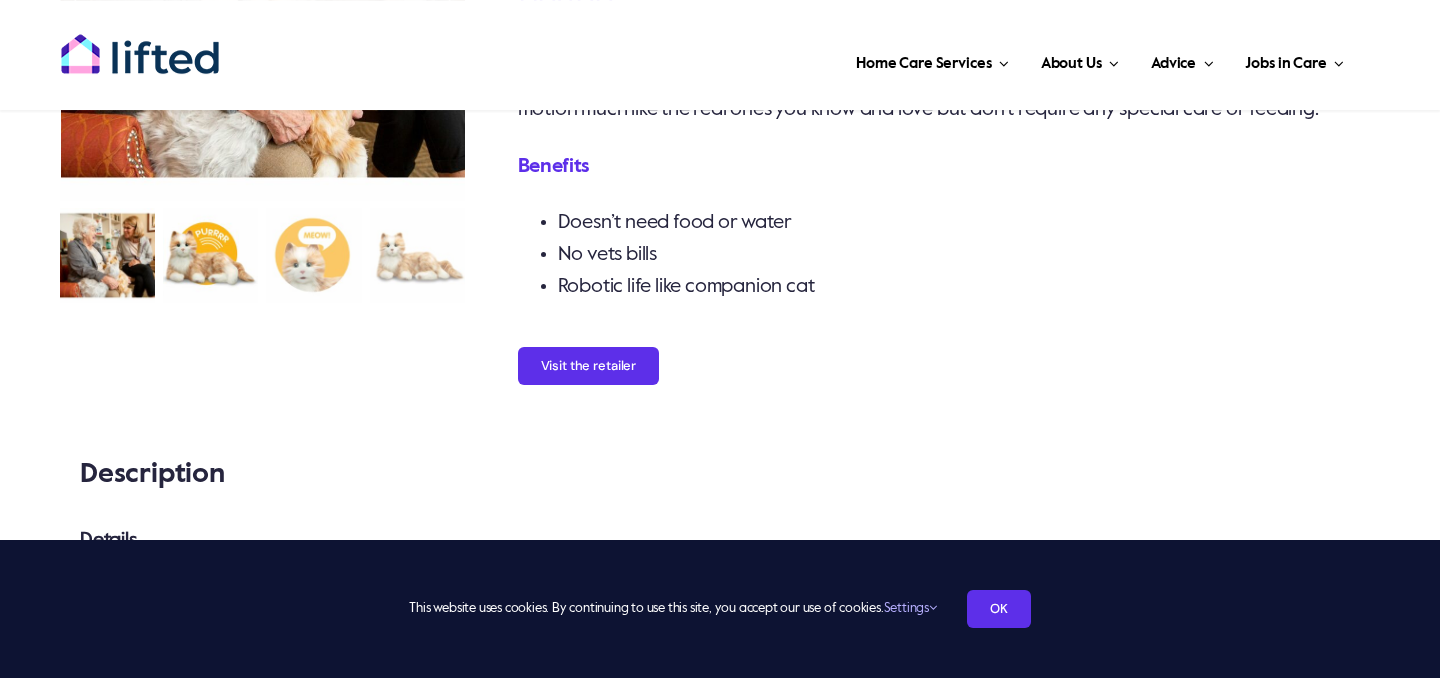 click at bounding box center (210, 255) 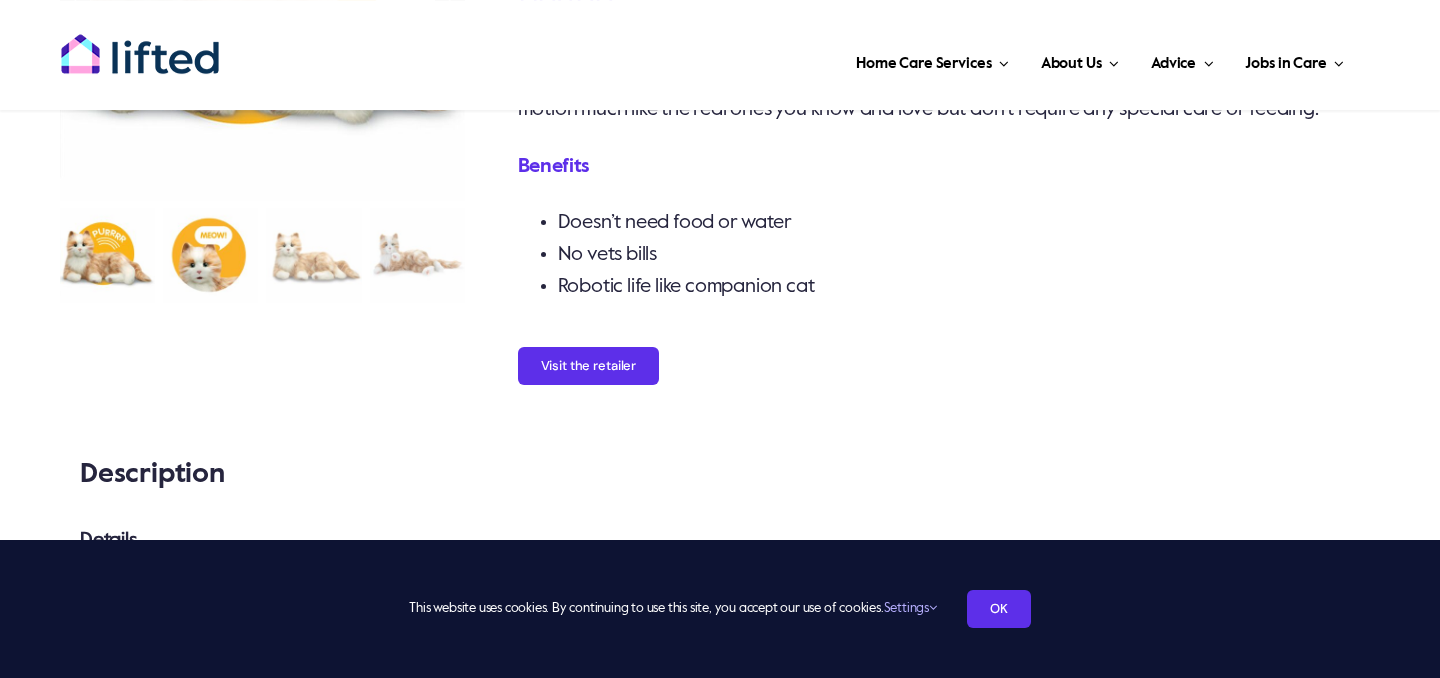 click at bounding box center [210, 255] 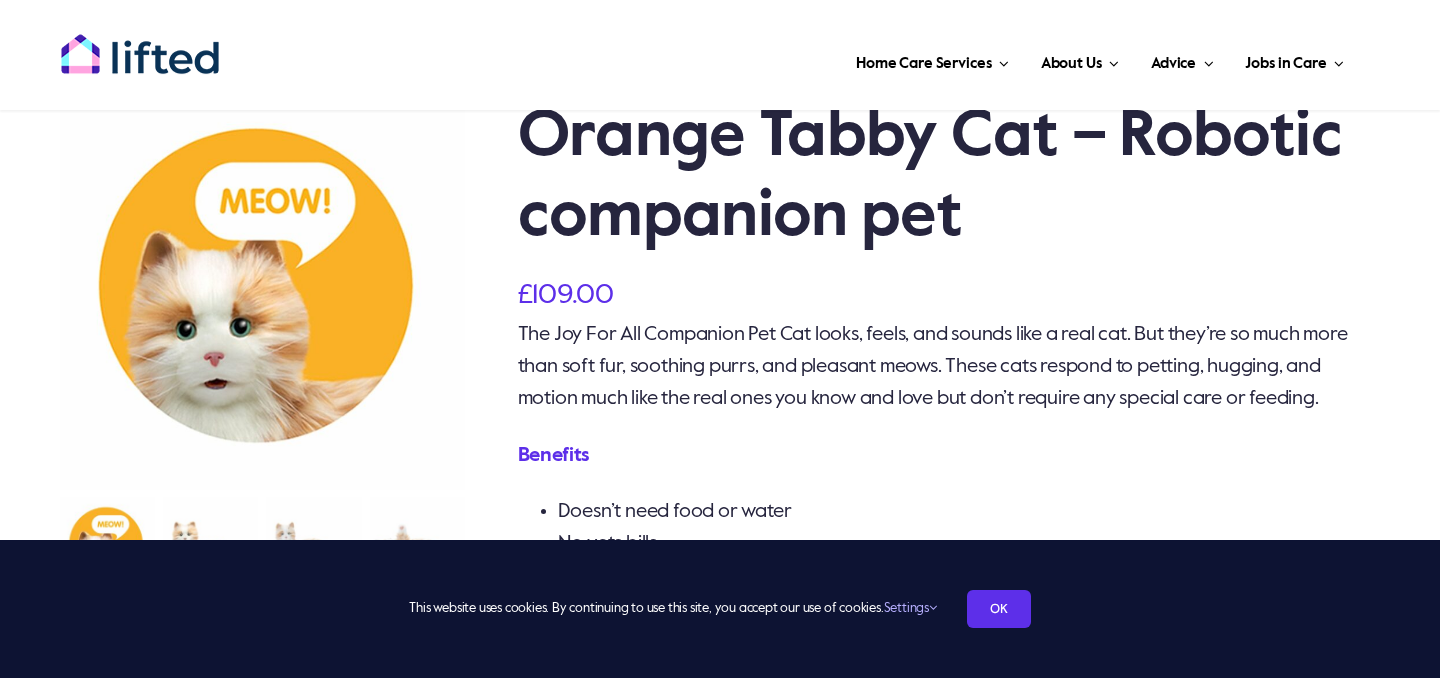 scroll, scrollTop: 0, scrollLeft: 0, axis: both 